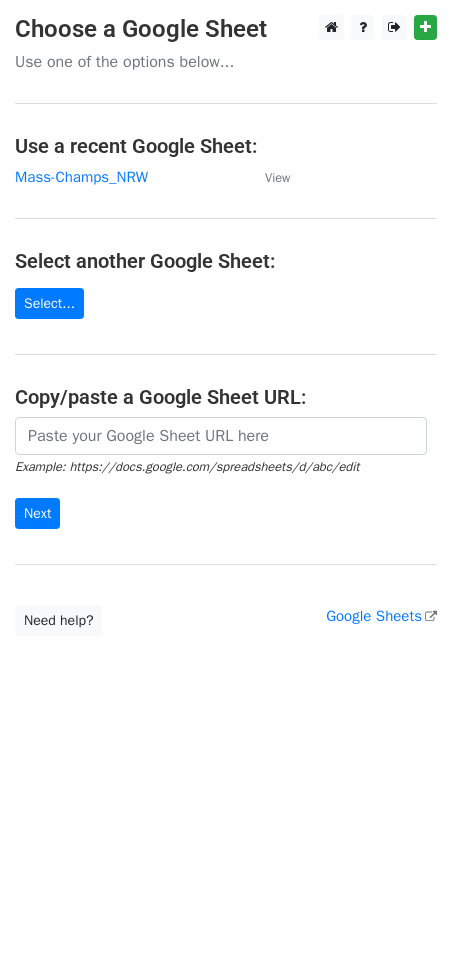scroll, scrollTop: 0, scrollLeft: 0, axis: both 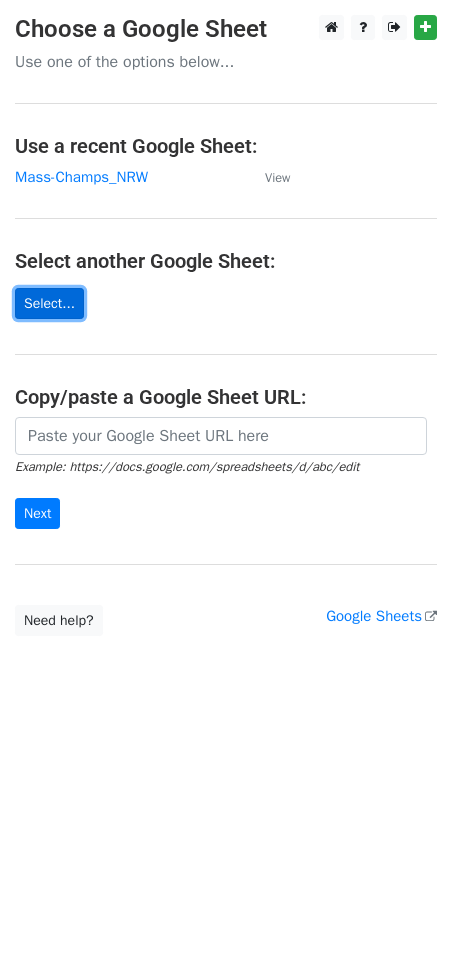 click on "Select..." at bounding box center [49, 303] 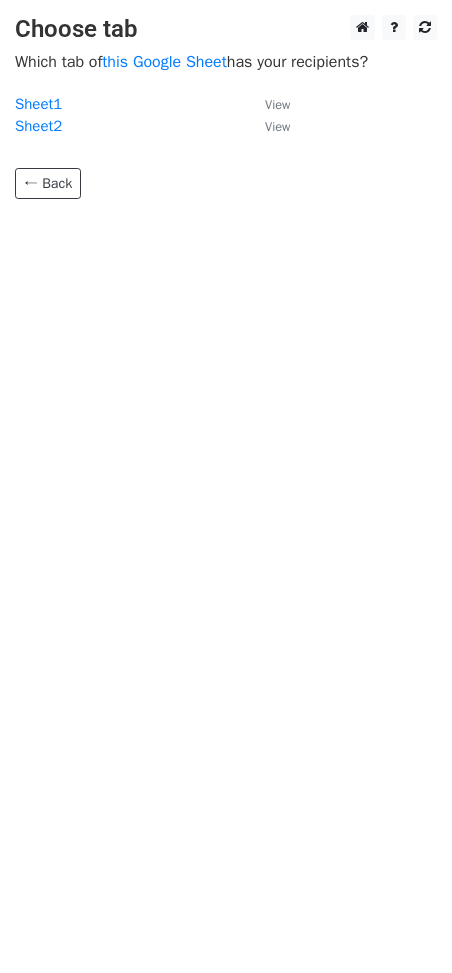 scroll, scrollTop: 0, scrollLeft: 0, axis: both 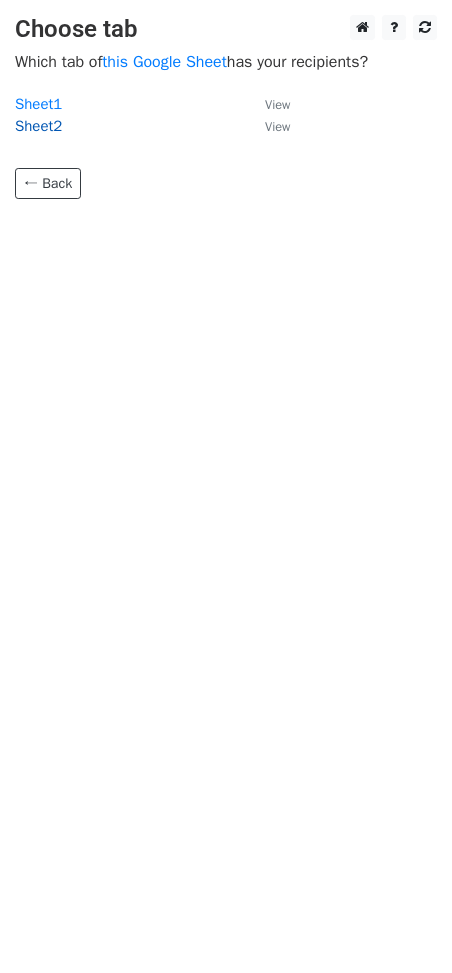 click on "Sheet2" at bounding box center (38, 126) 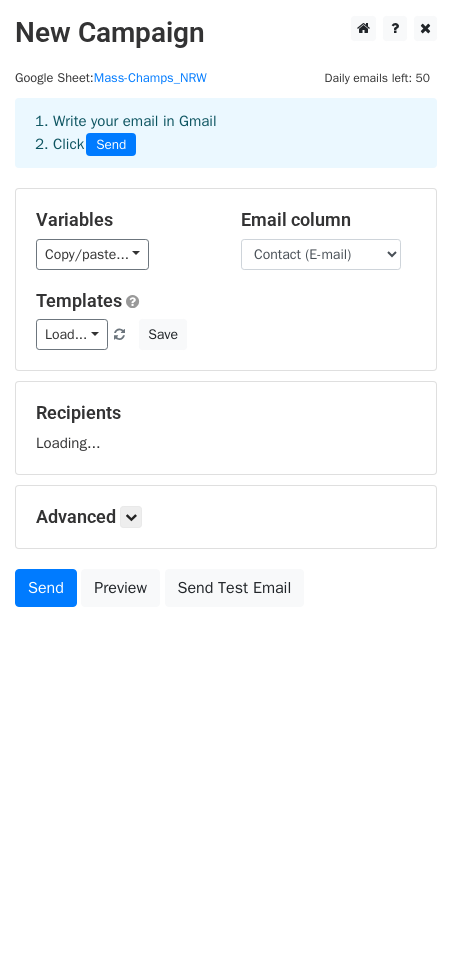 scroll, scrollTop: 0, scrollLeft: 0, axis: both 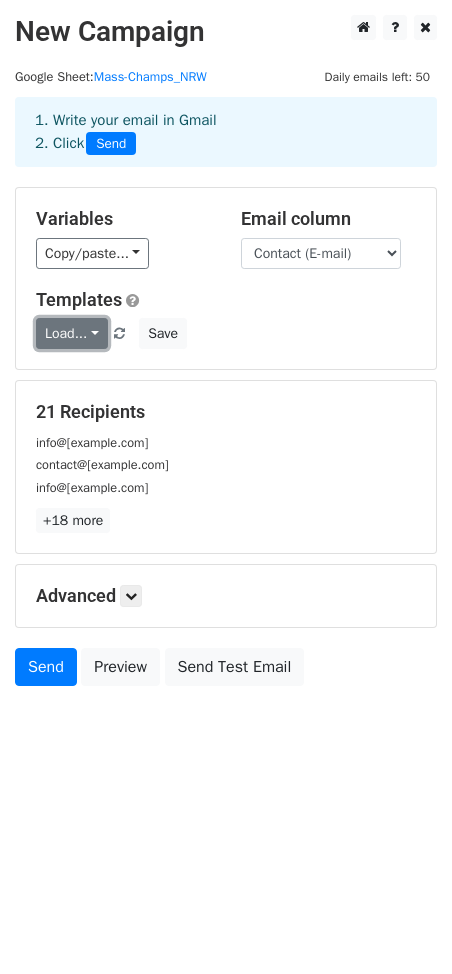 click on "Load..." at bounding box center [72, 333] 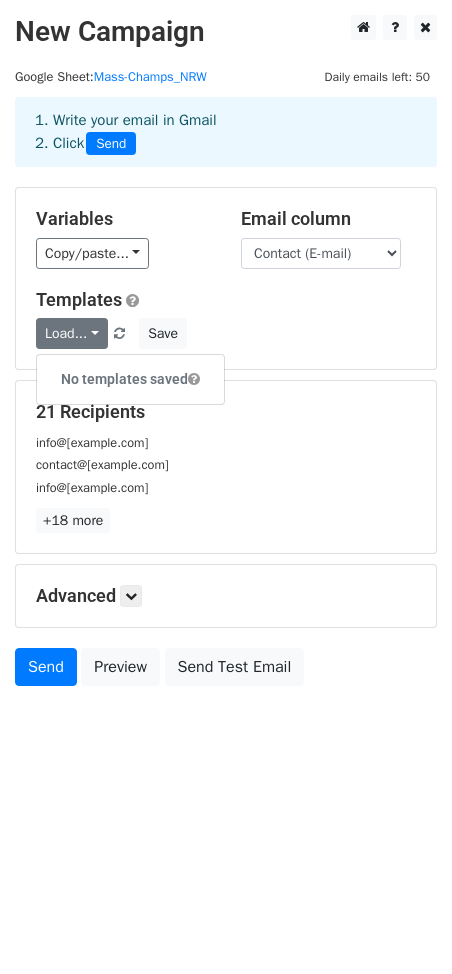 click on "Load...
No templates saved
Save" at bounding box center [226, 333] 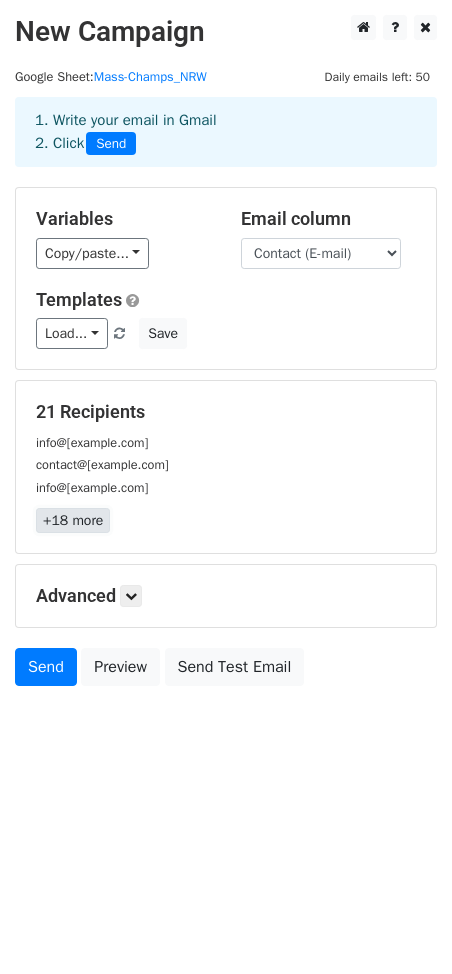 click on "+18 more" at bounding box center [73, 520] 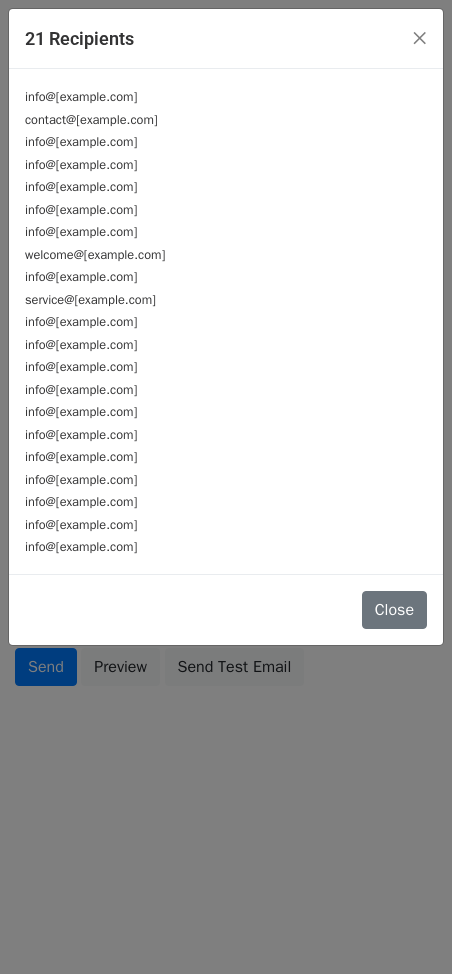 click on "info@barthels-feldhoff.defirmeneintrag.creditreform" at bounding box center [81, 165] 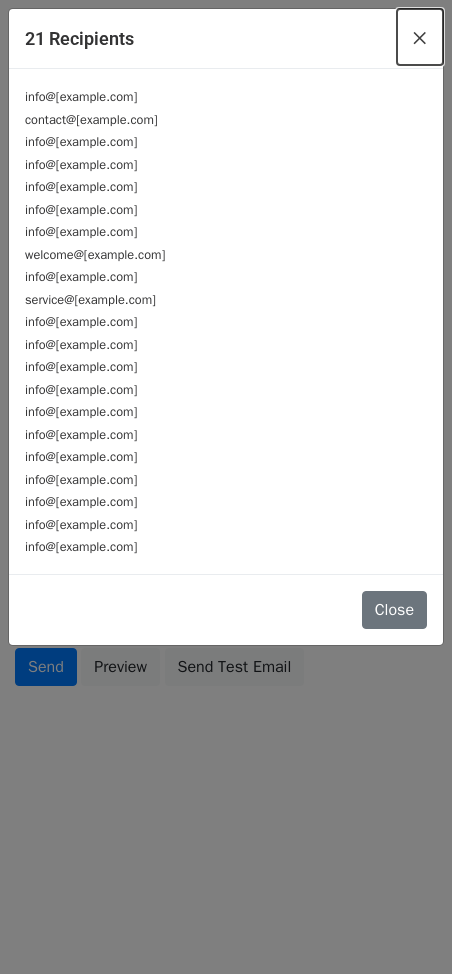 click on "×" at bounding box center (420, 37) 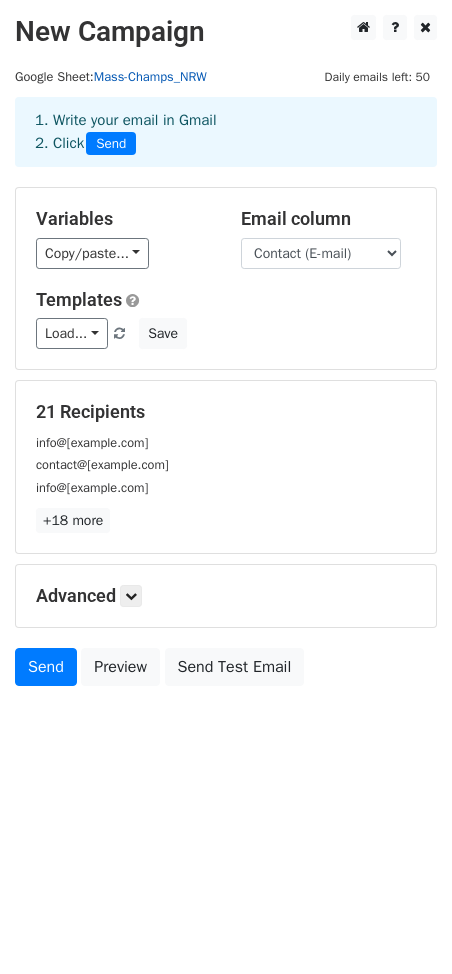 click on "Mass-Champs_NRW" at bounding box center (150, 77) 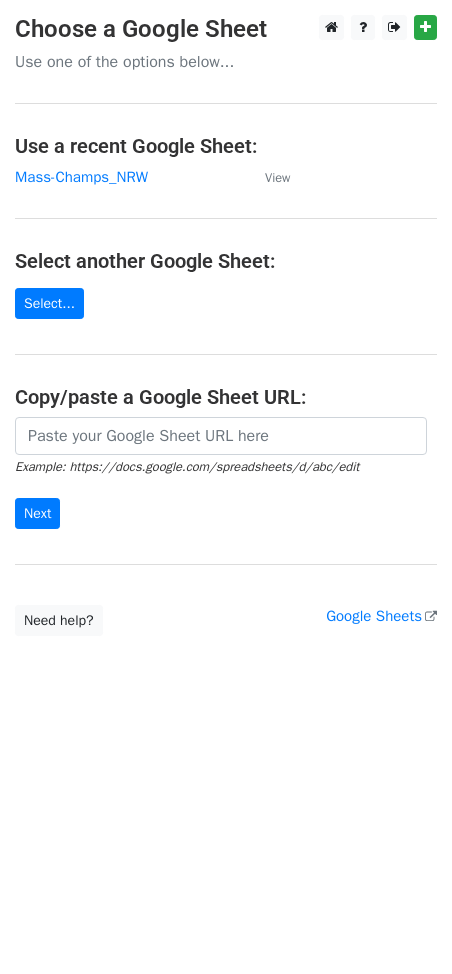 scroll, scrollTop: 0, scrollLeft: 0, axis: both 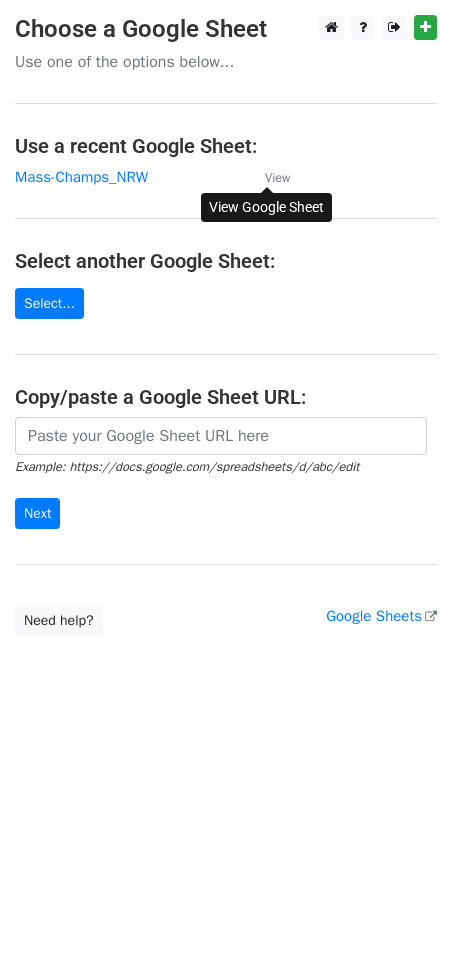 click on "View" at bounding box center (277, 178) 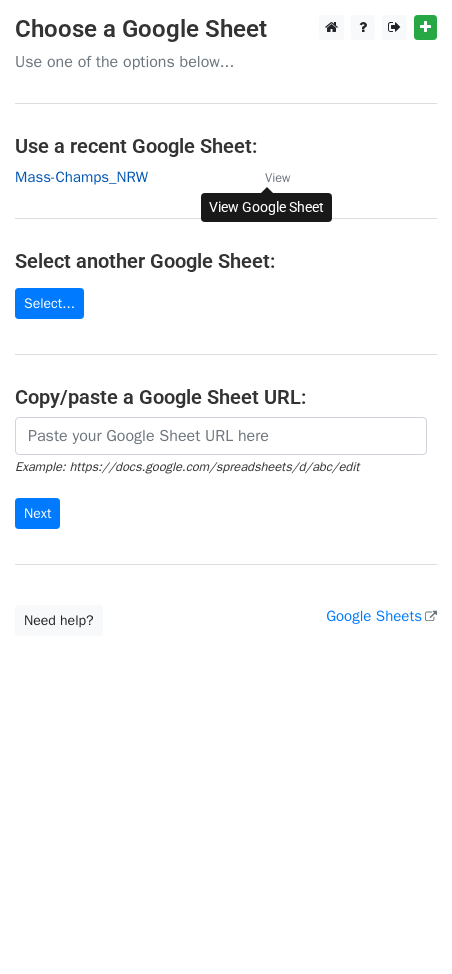 click on "Mass-Champs_NRW" at bounding box center (81, 177) 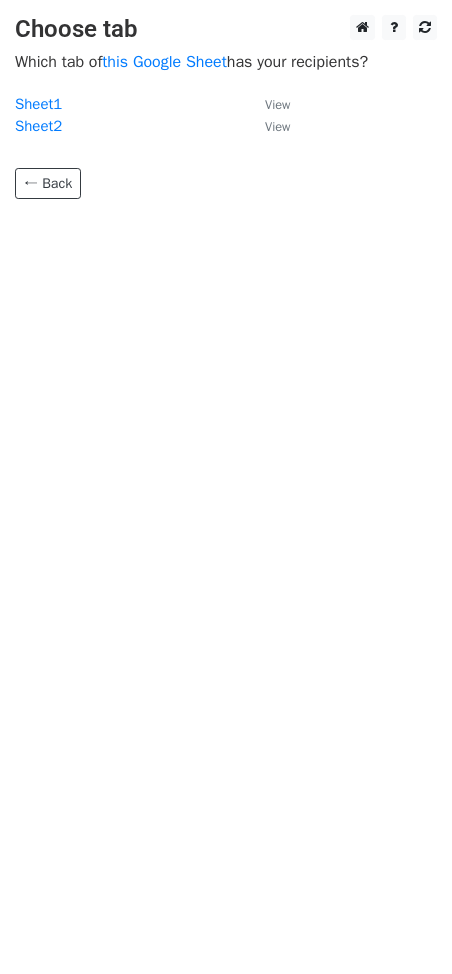 scroll, scrollTop: 0, scrollLeft: 0, axis: both 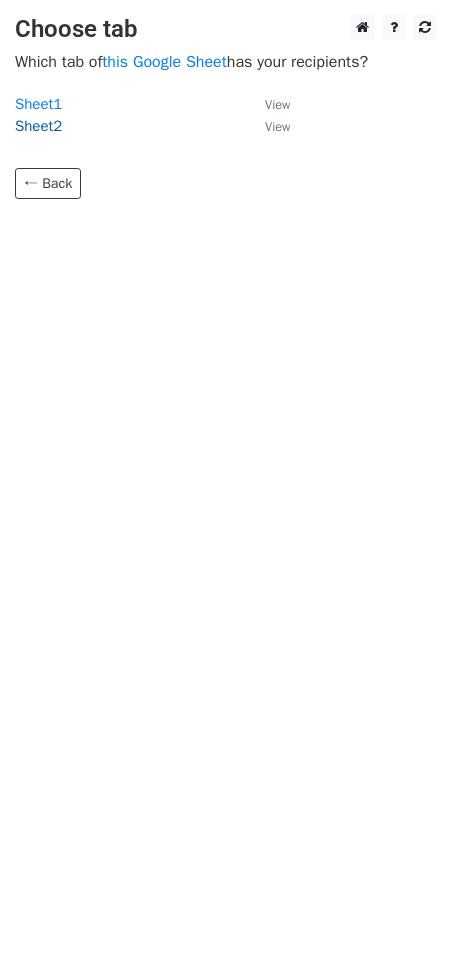 click on "Sheet2" at bounding box center (38, 126) 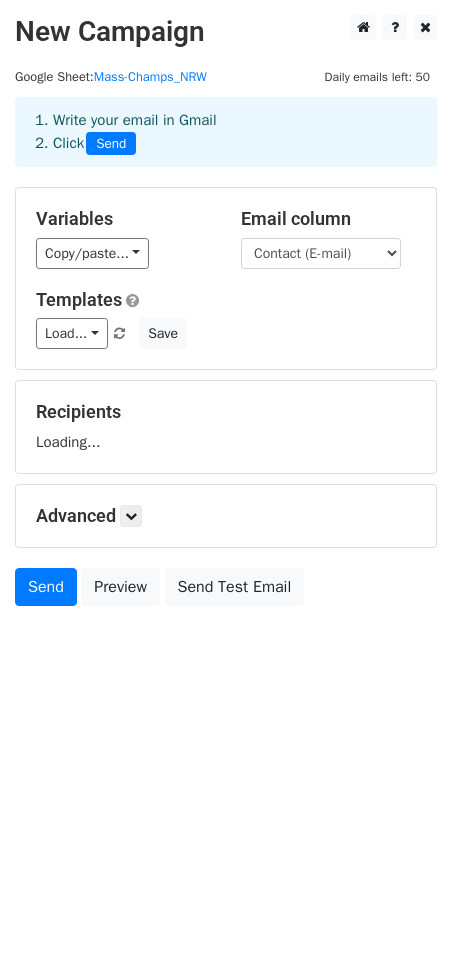 scroll, scrollTop: 0, scrollLeft: 0, axis: both 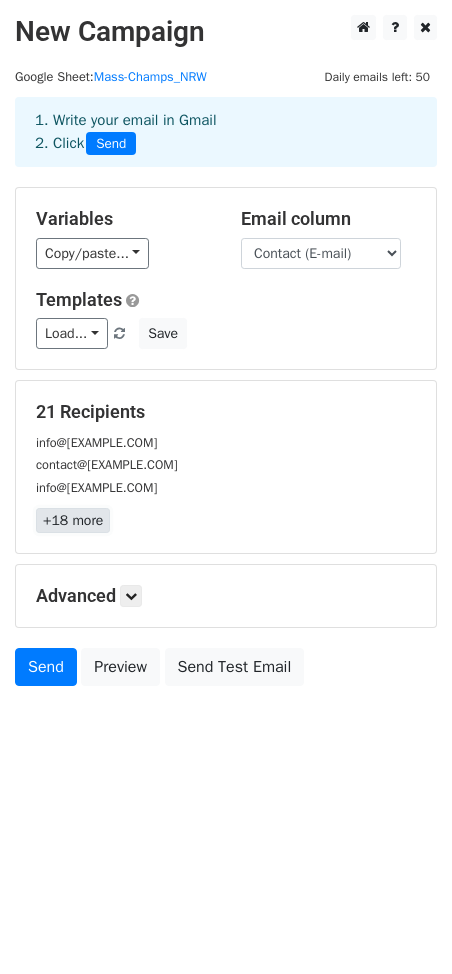 click on "+18 more" at bounding box center (73, 520) 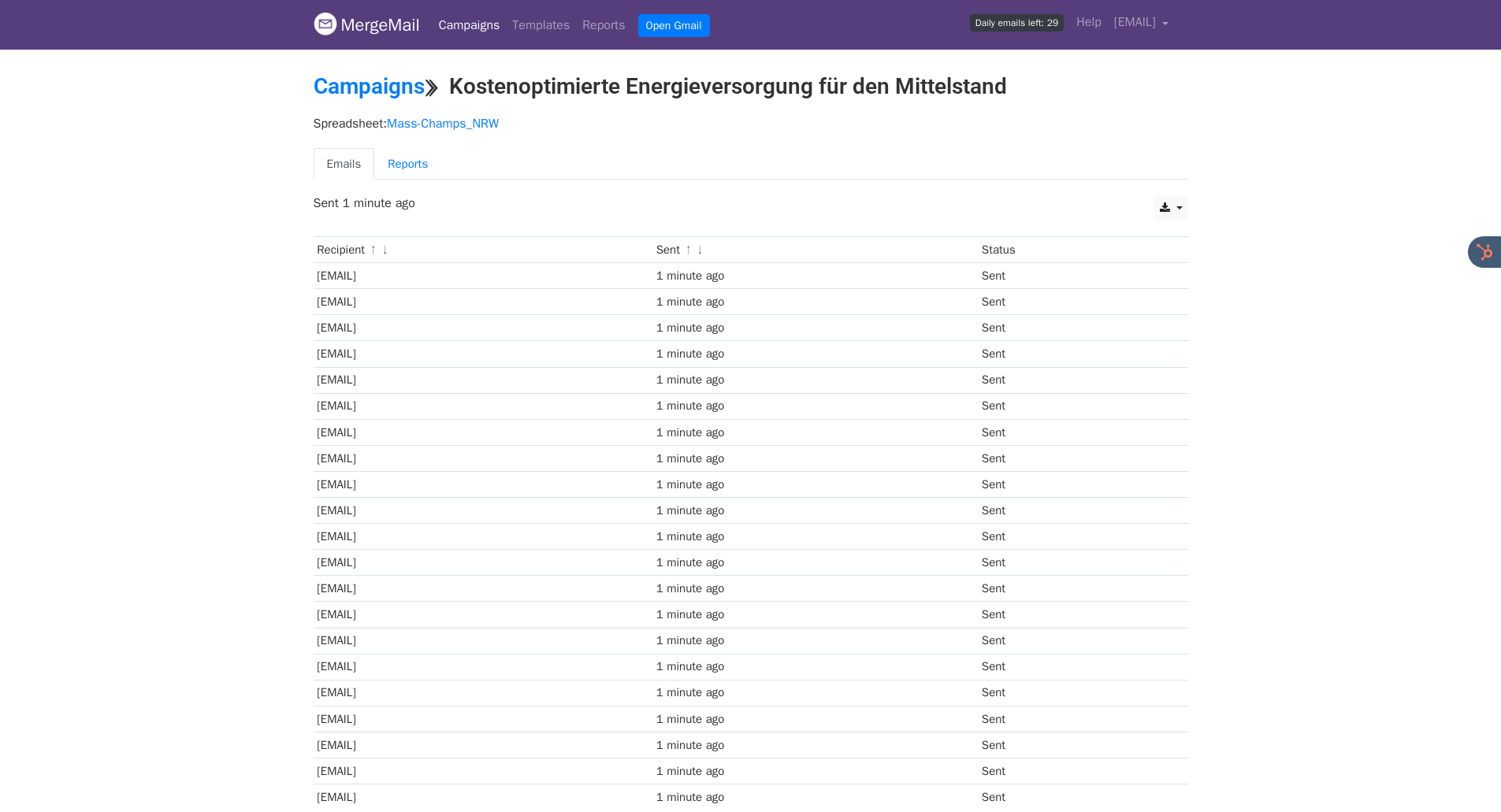 scroll, scrollTop: 0, scrollLeft: 0, axis: both 